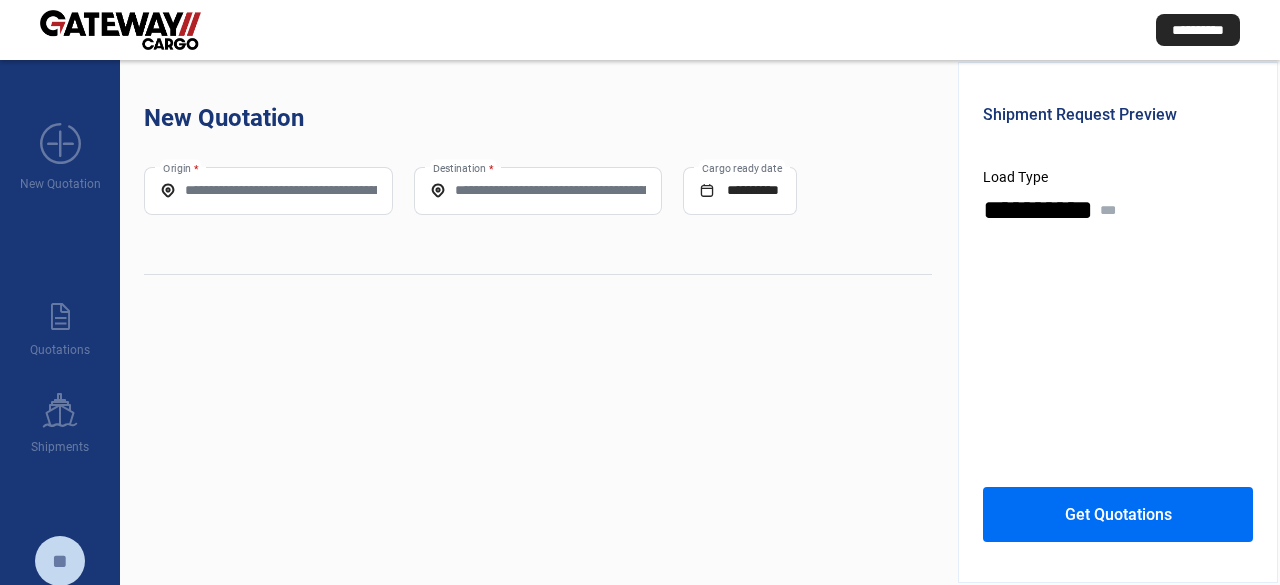 scroll, scrollTop: 0, scrollLeft: 0, axis: both 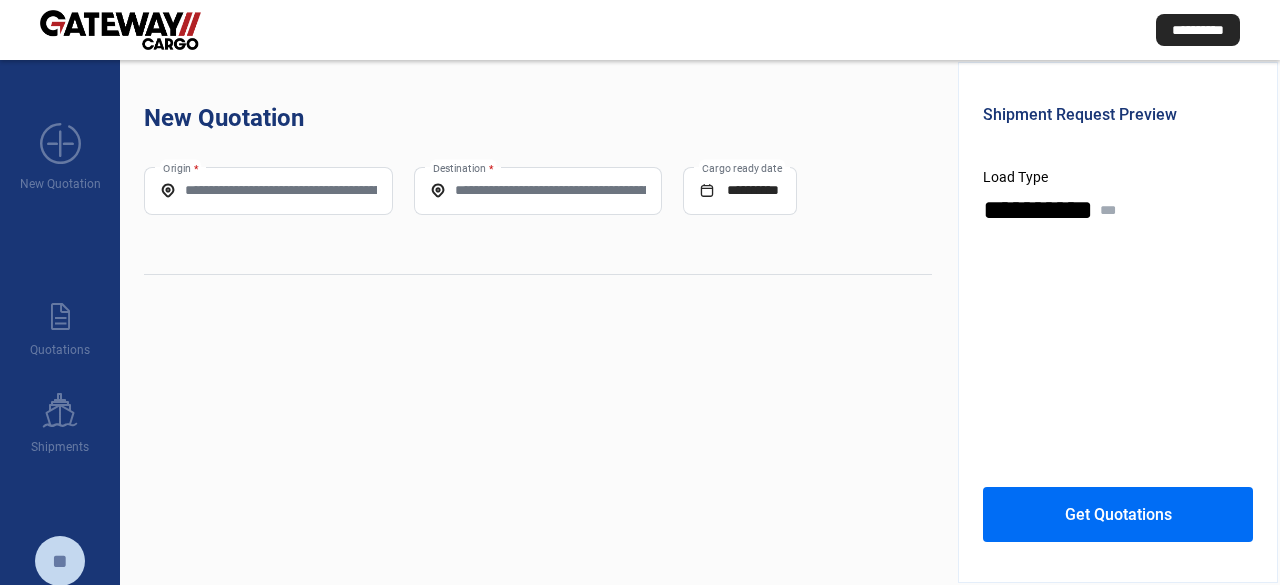 click on "Origin *" at bounding box center [268, 190] 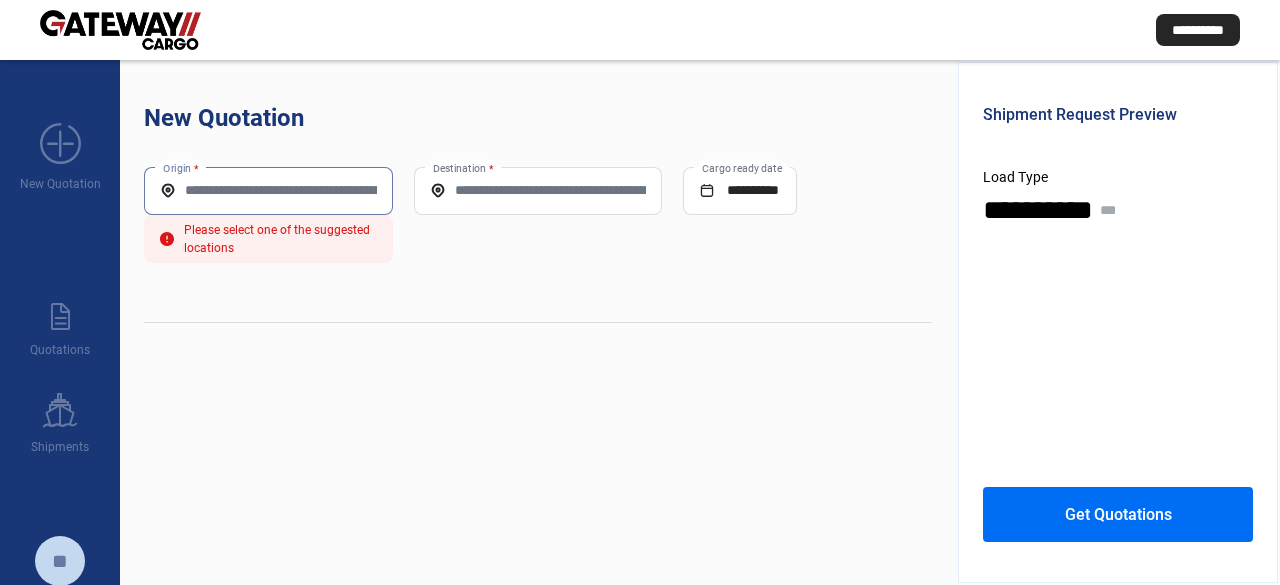 paste on "**********" 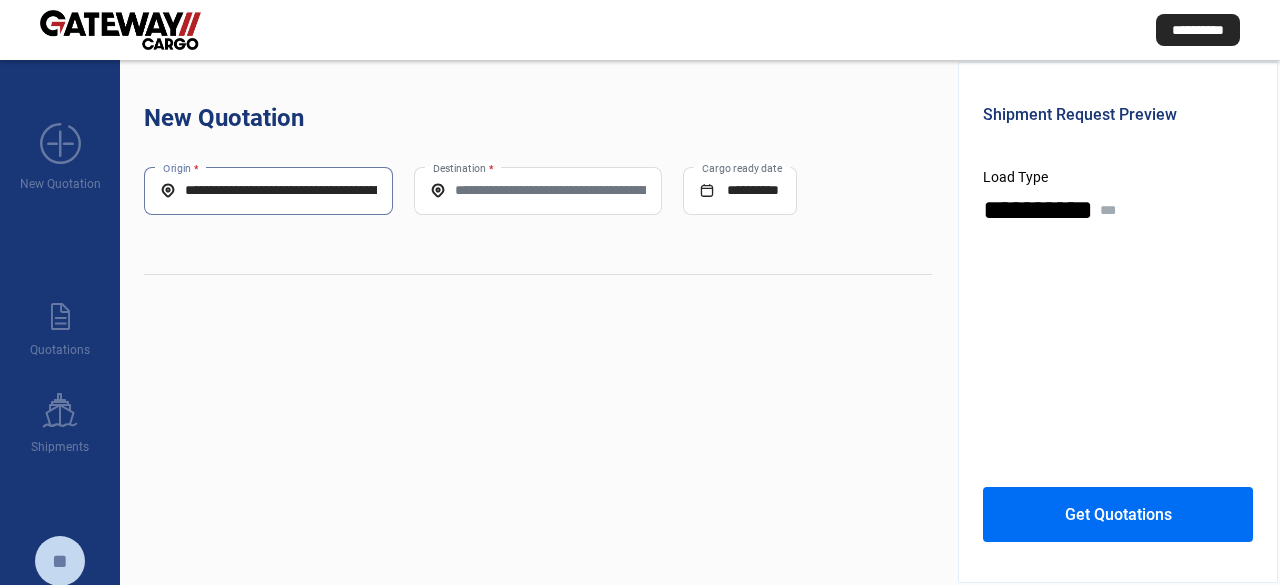 scroll, scrollTop: 0, scrollLeft: 104, axis: horizontal 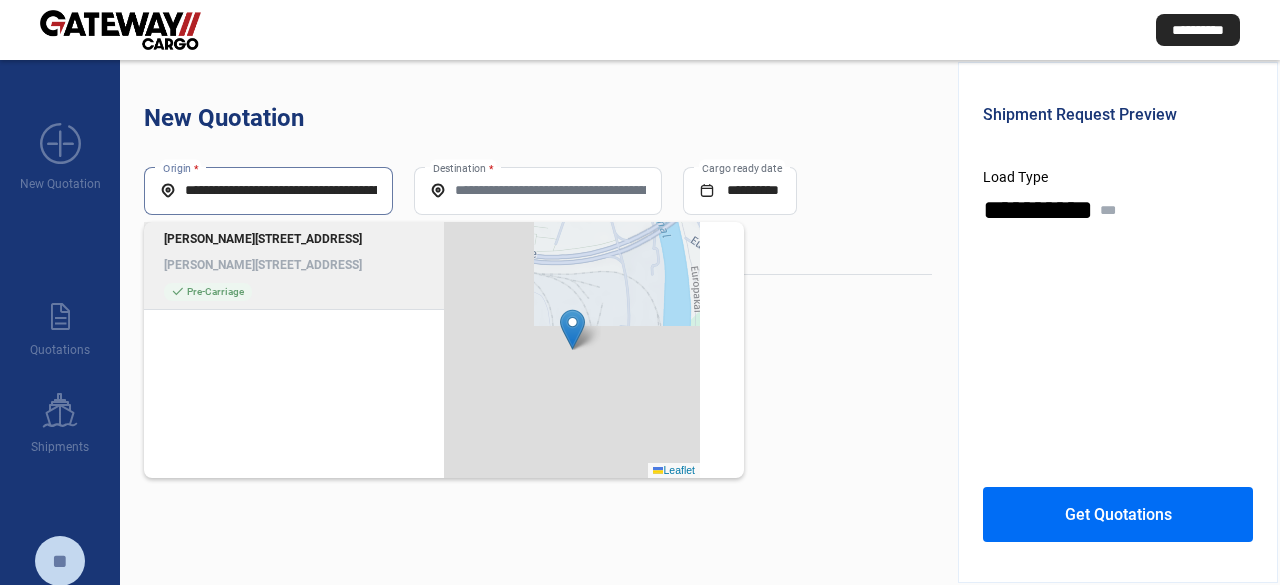 click on "[PERSON_NAME][STREET_ADDRESS]" 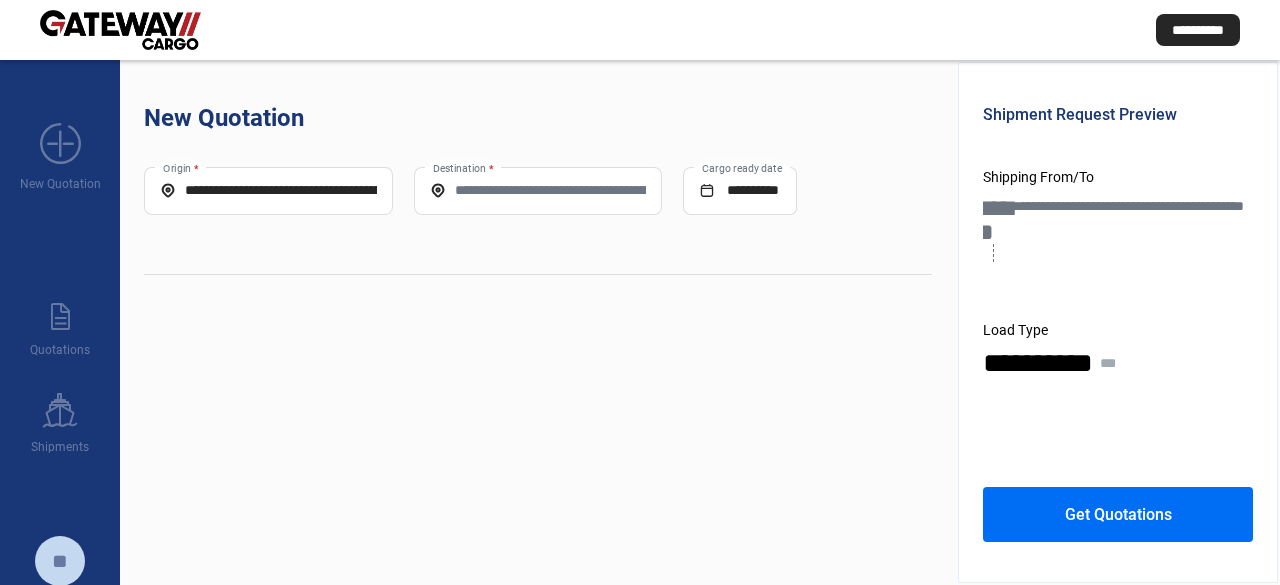 click on "Destination *" at bounding box center (538, 190) 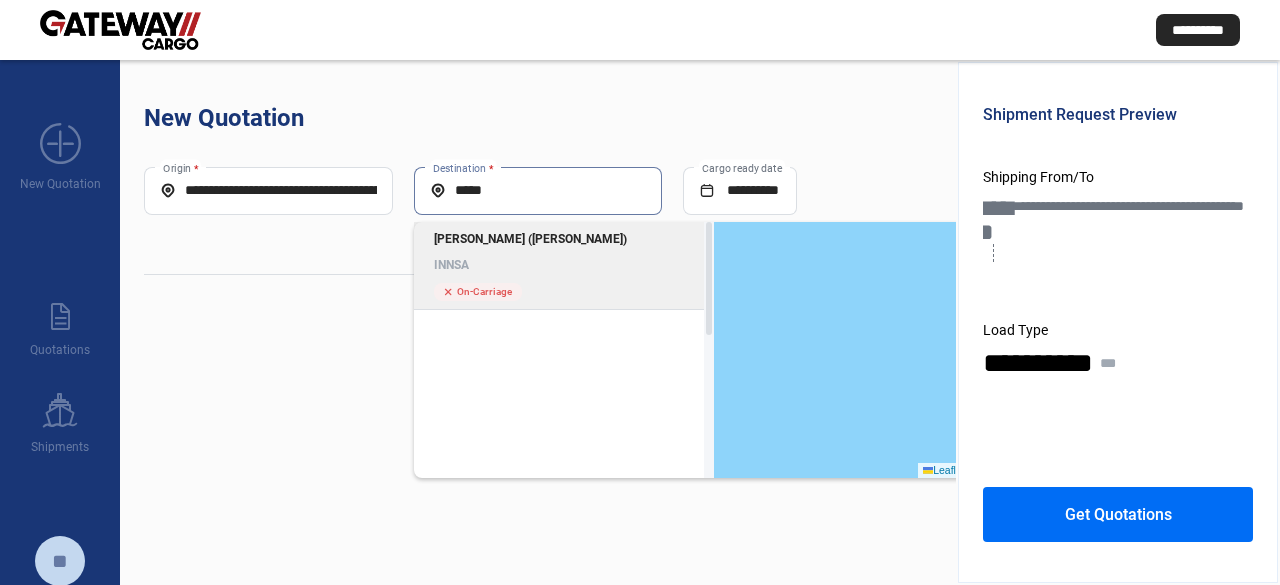 click on "[PERSON_NAME] ([PERSON_NAME]) INNSA cross  On-Carriage" 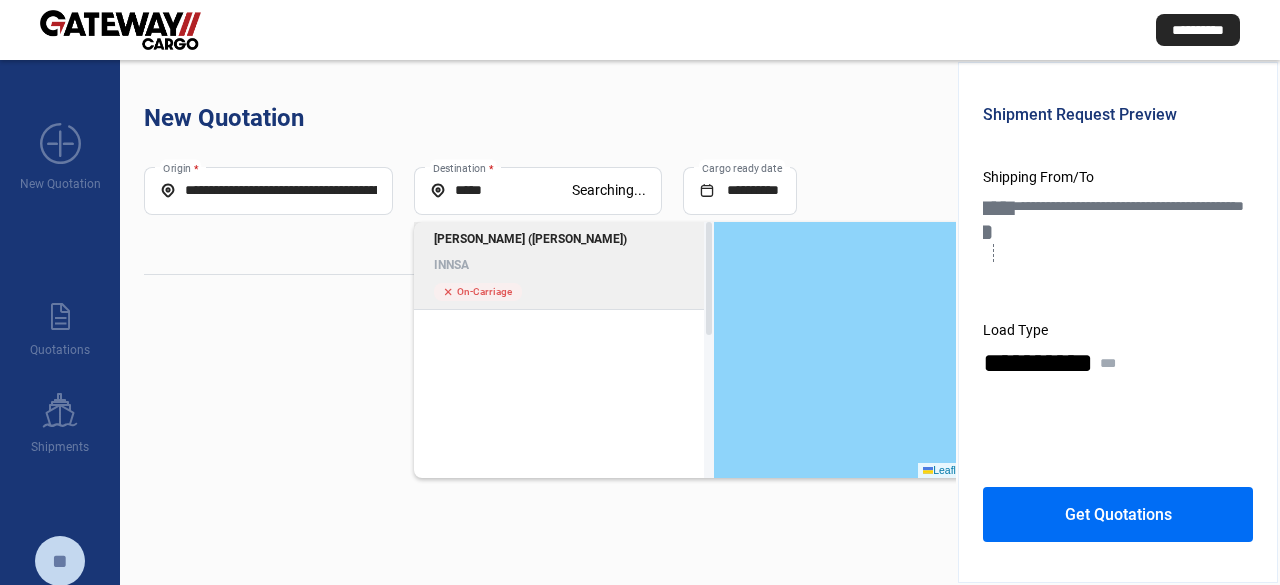 type on "*****" 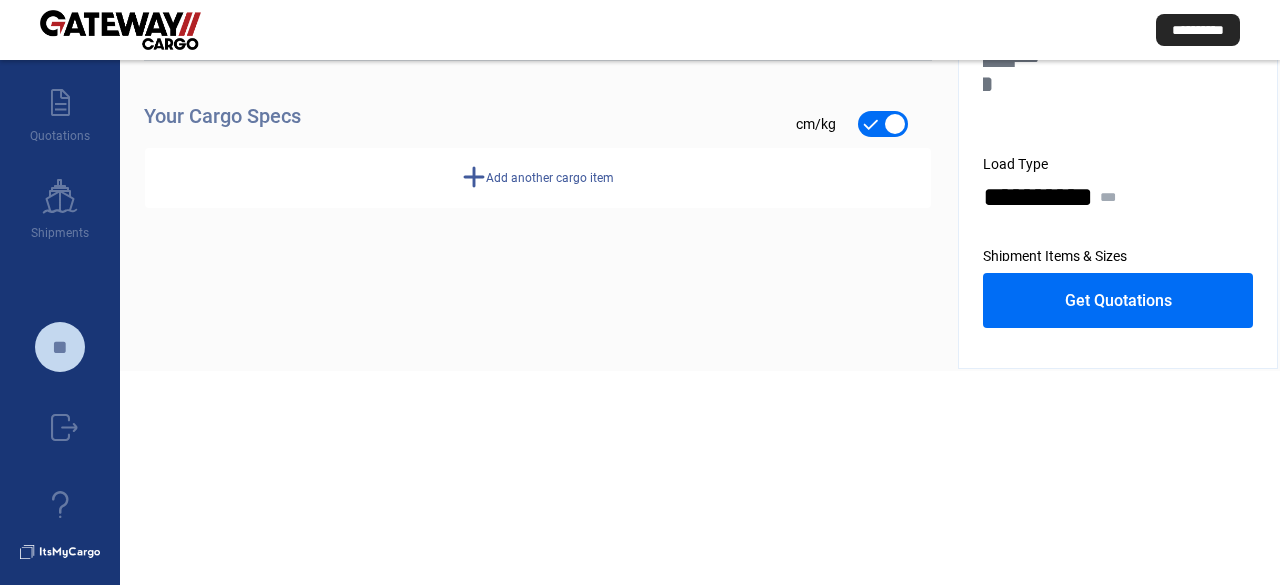 scroll, scrollTop: 232, scrollLeft: 0, axis: vertical 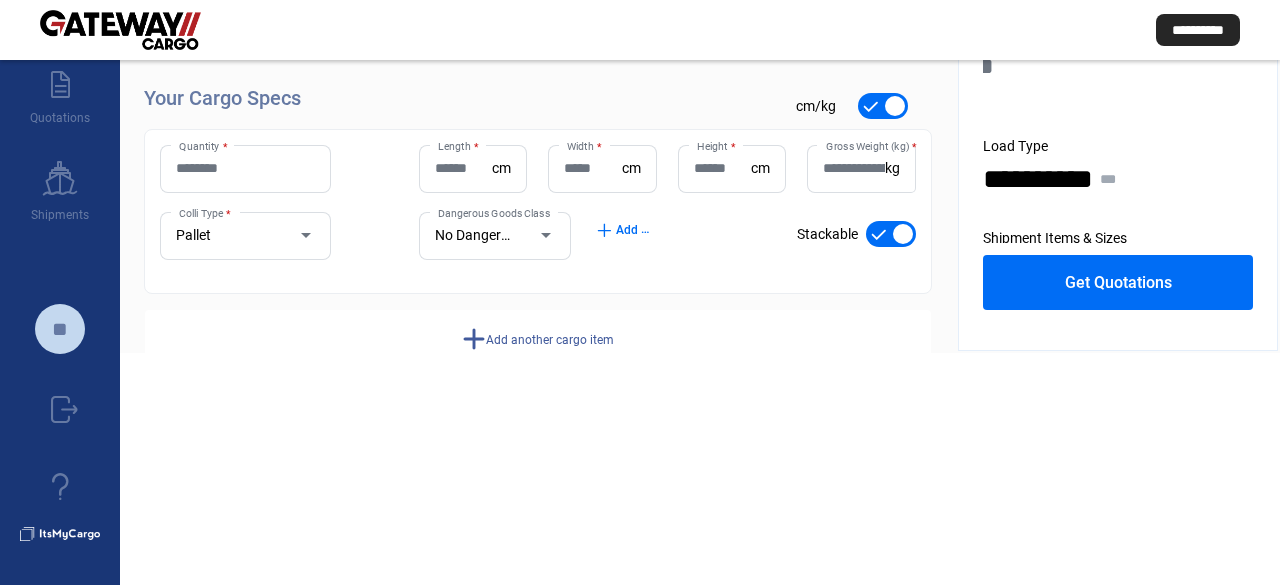 click on "Quantity *" at bounding box center (245, 168) 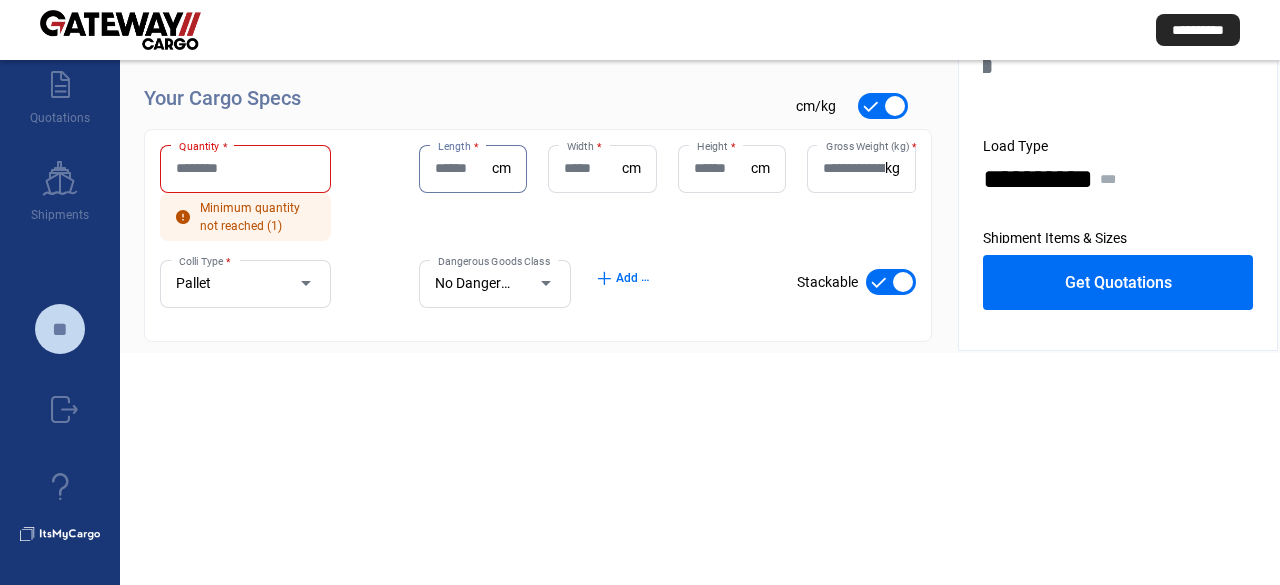 click on "Quantity *" at bounding box center (245, 168) 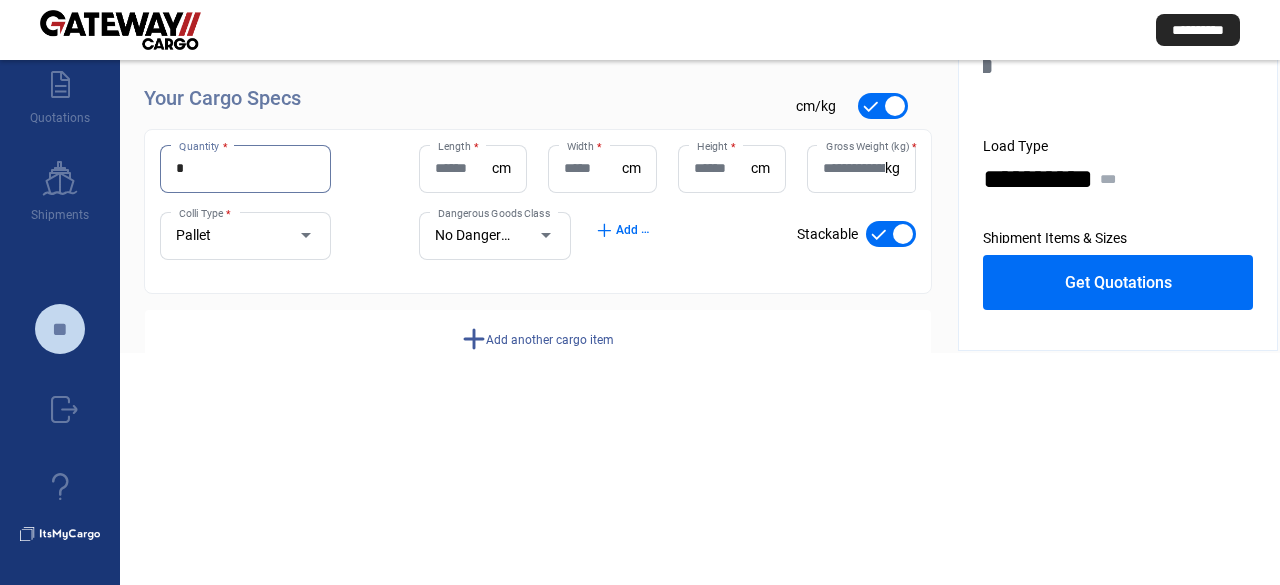 type on "*" 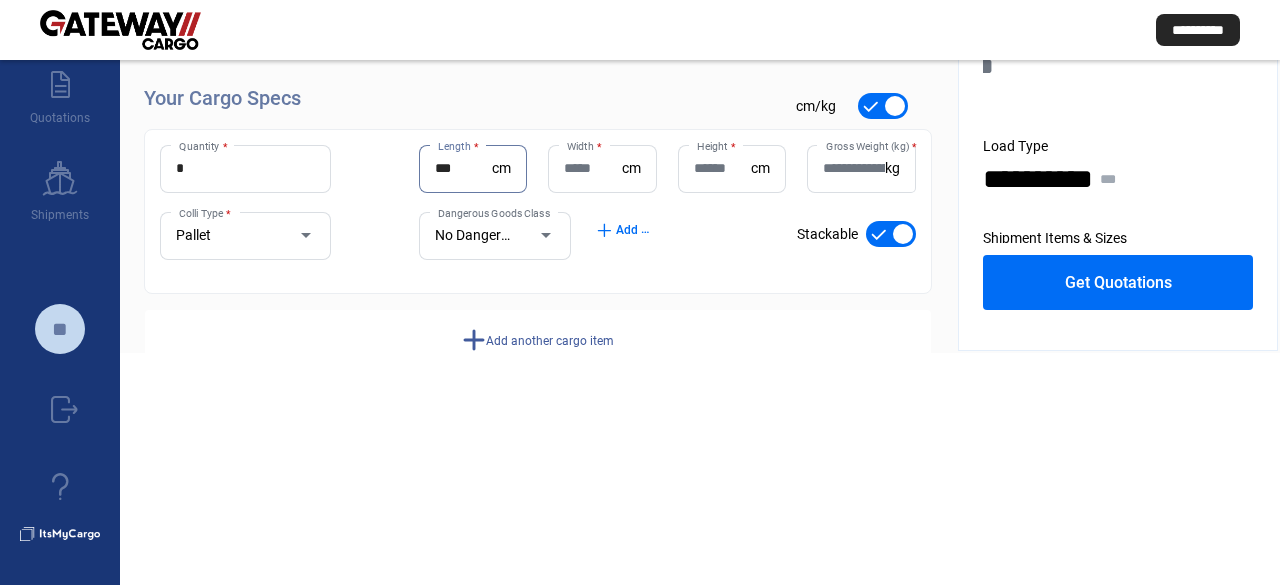 type on "***" 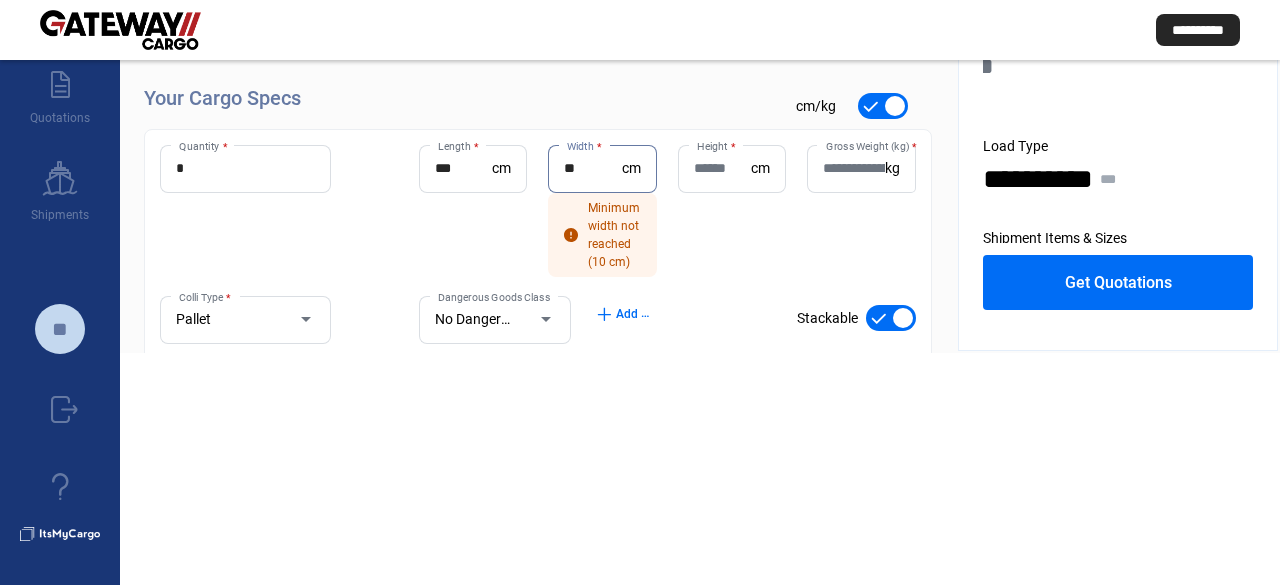 type on "**" 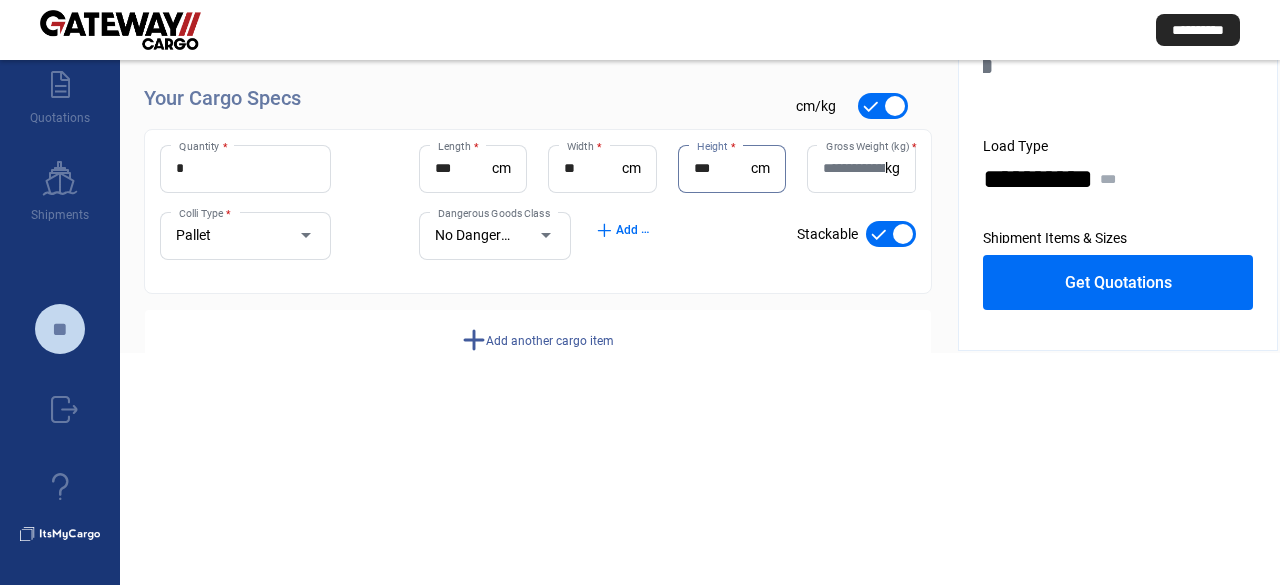 type on "***" 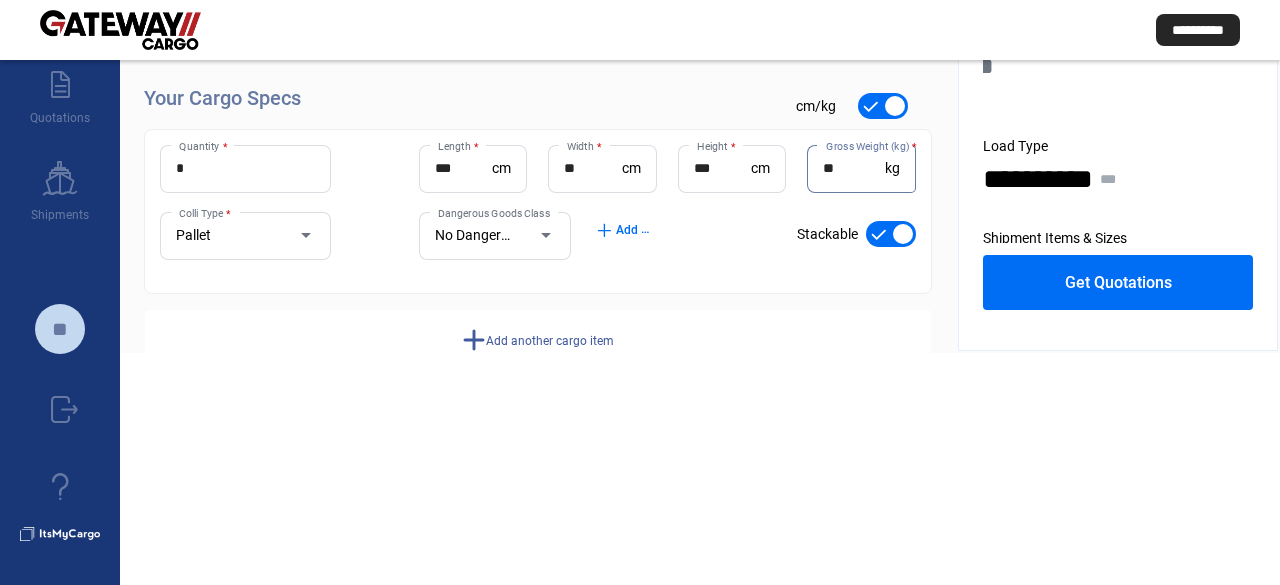 type on "*" 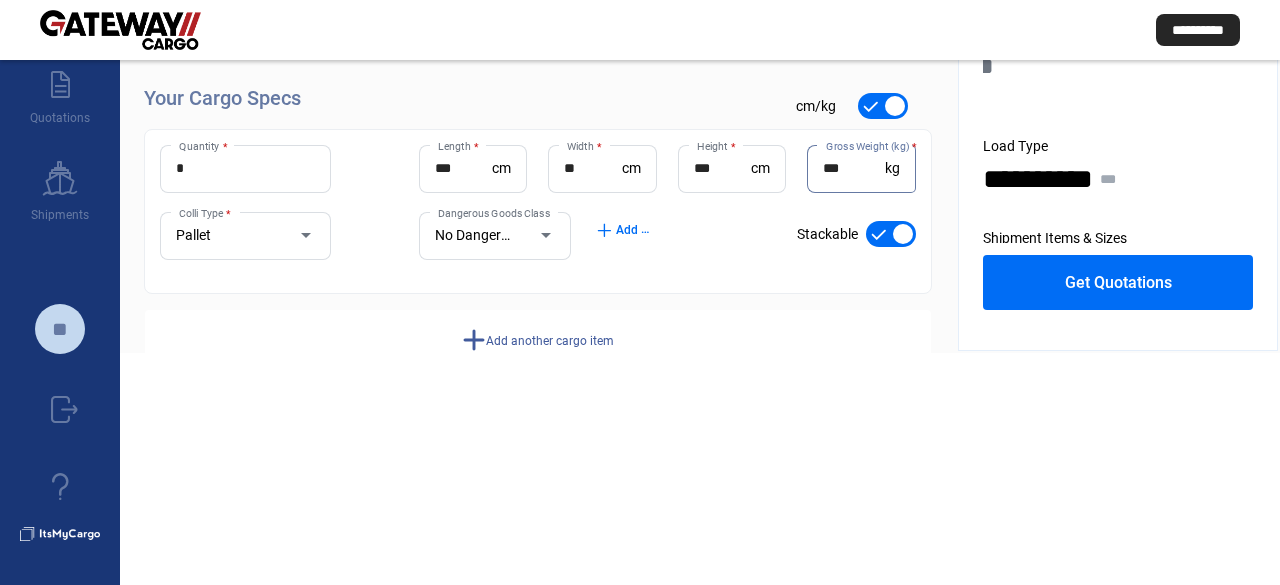 type on "***" 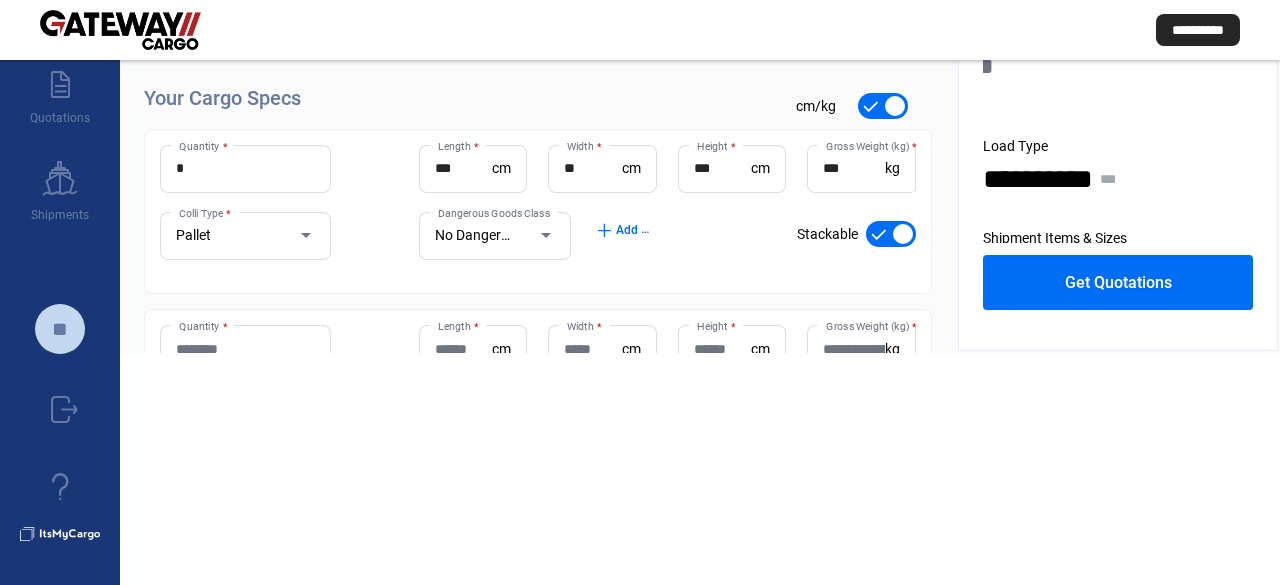 click on "Quantity *" at bounding box center (245, 349) 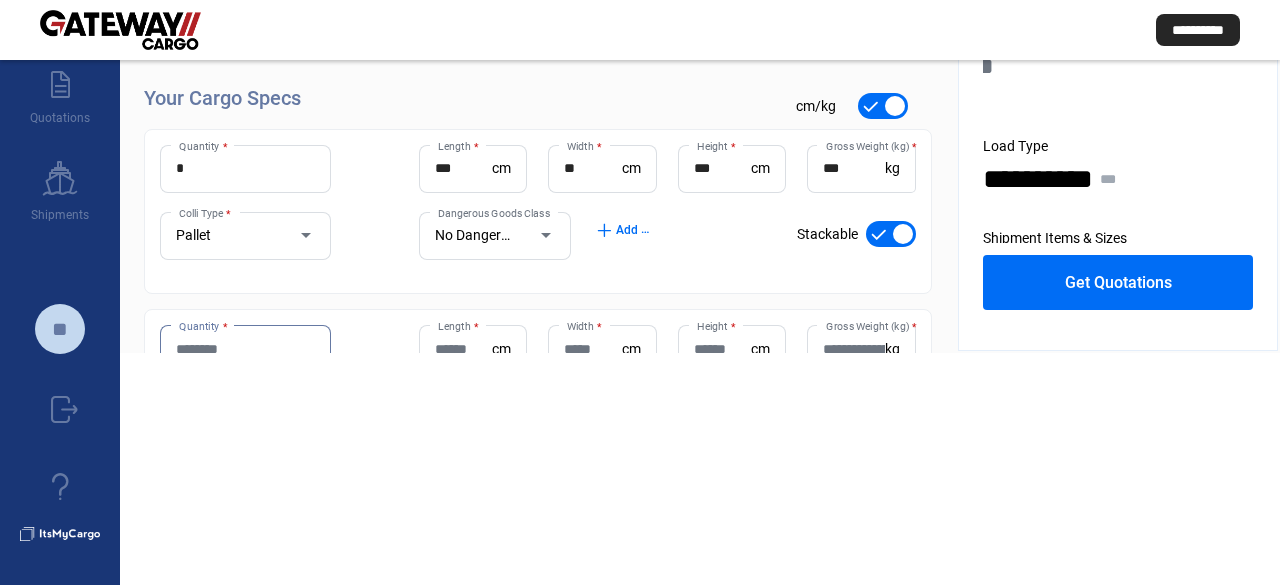 click on "Quantity *" 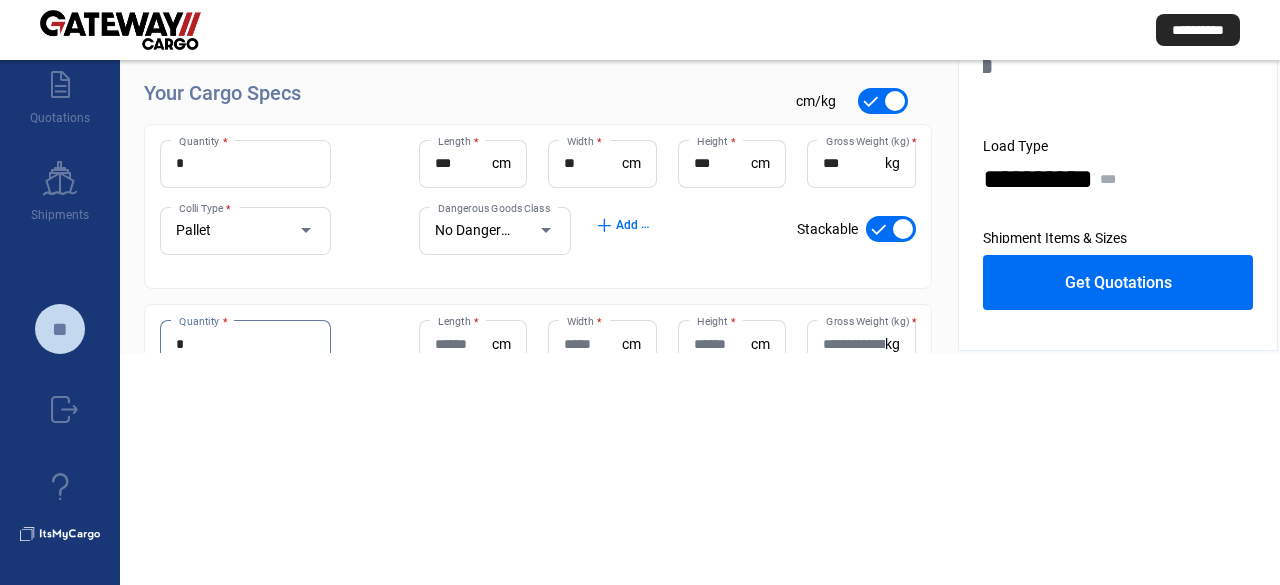 type on "*" 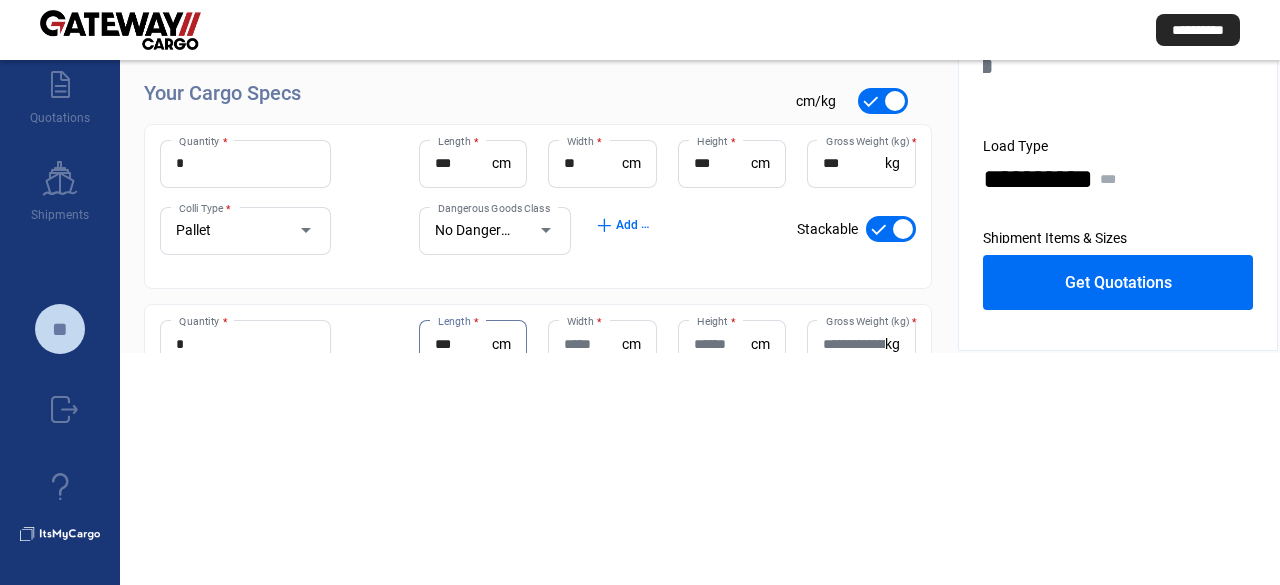 type on "***" 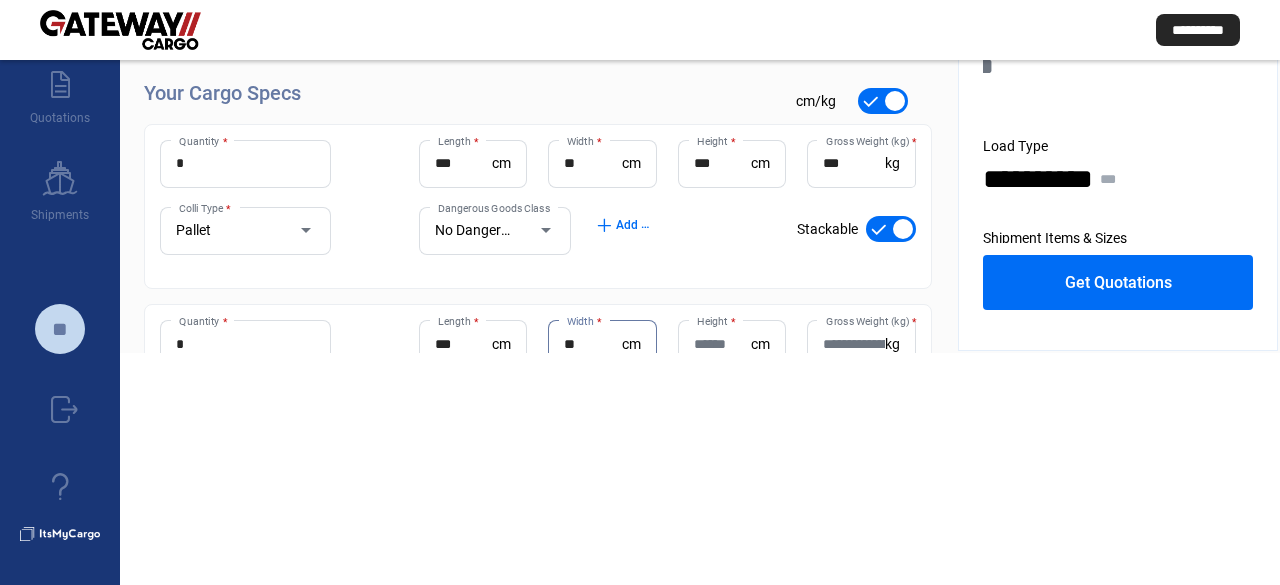 type on "**" 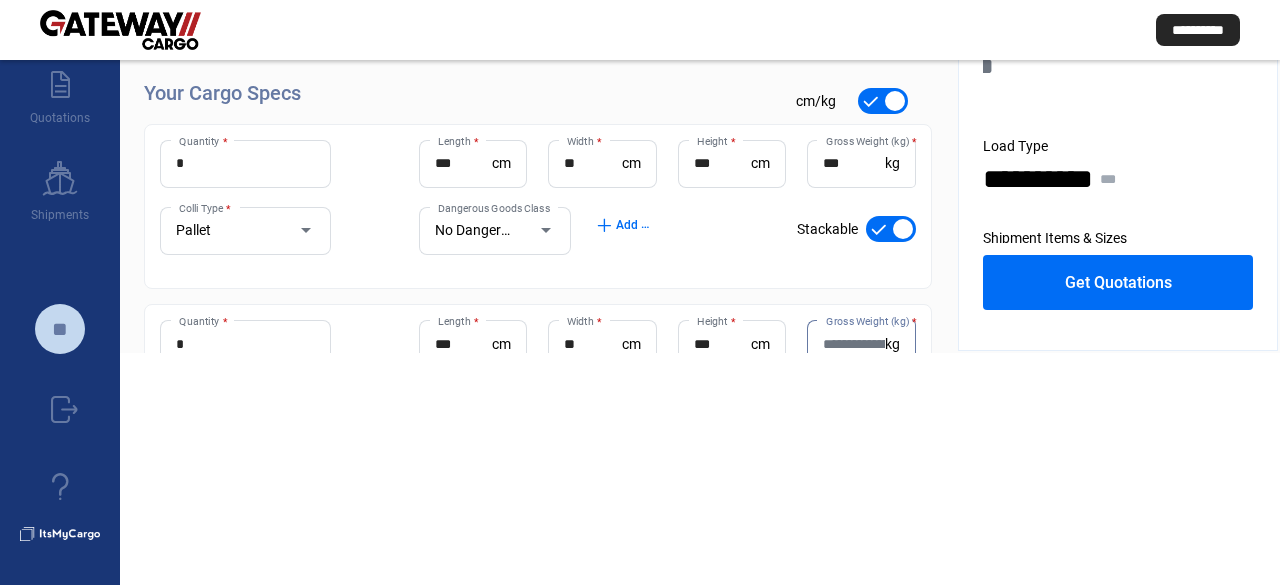 click on "***" at bounding box center [722, 344] 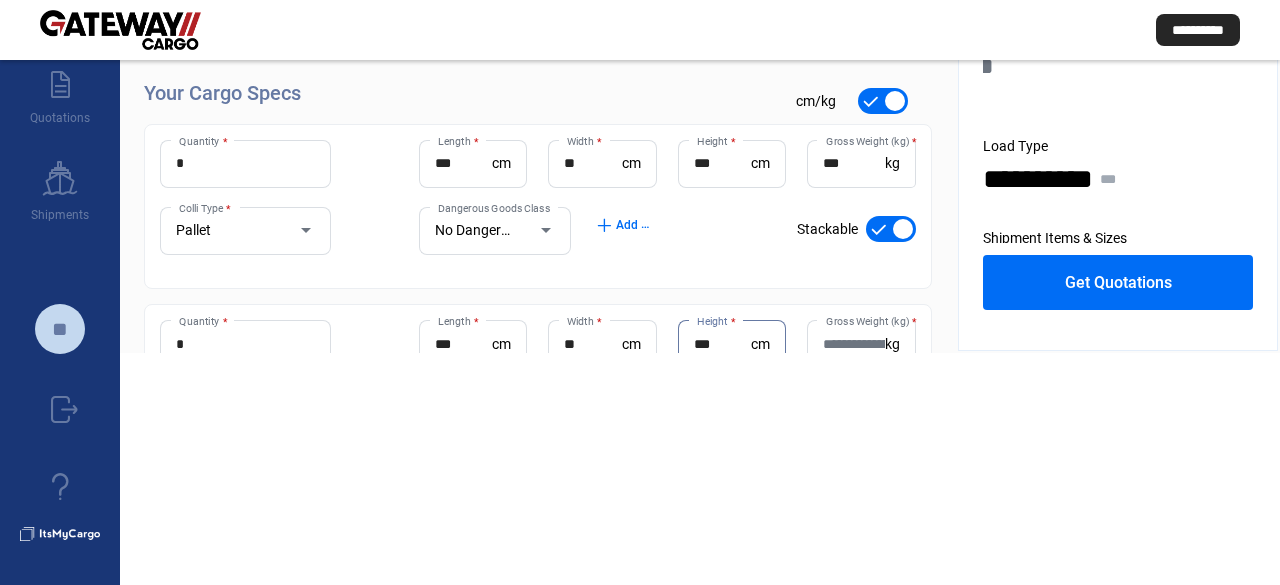 type on "***" 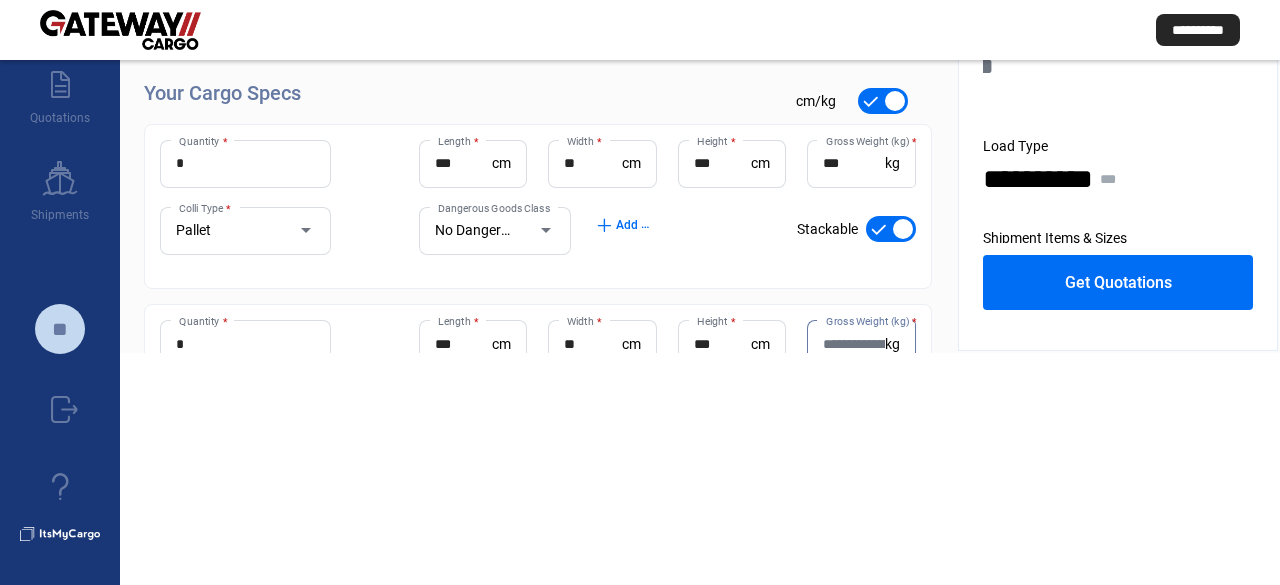 click on "Gross Weight (kg)  *" at bounding box center (853, 344) 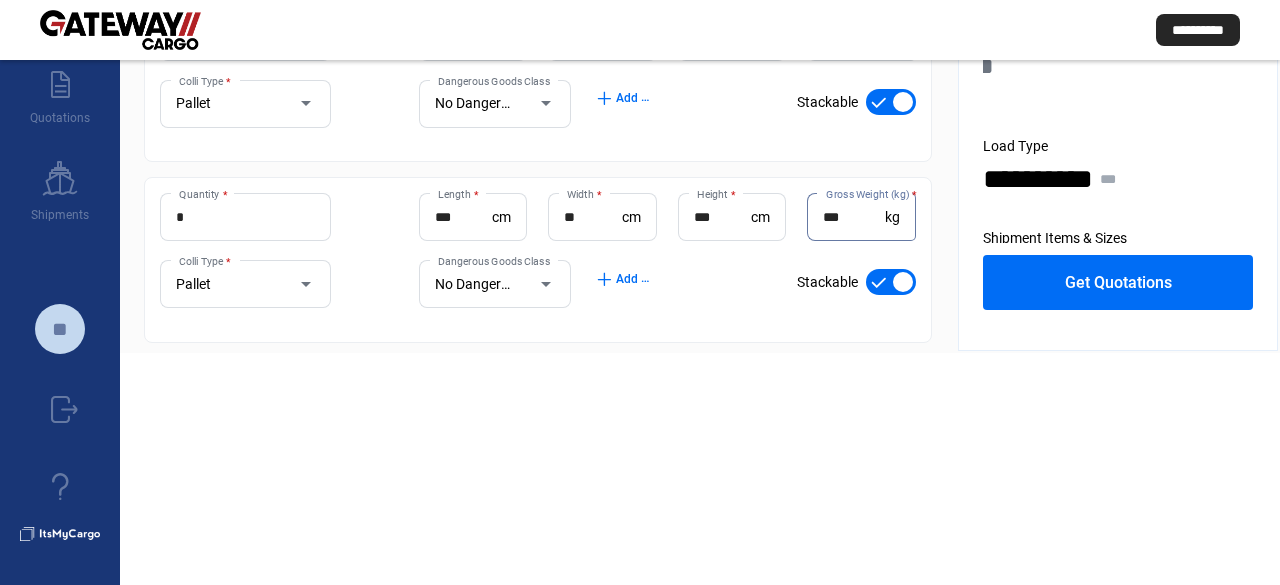 scroll, scrollTop: 205, scrollLeft: 0, axis: vertical 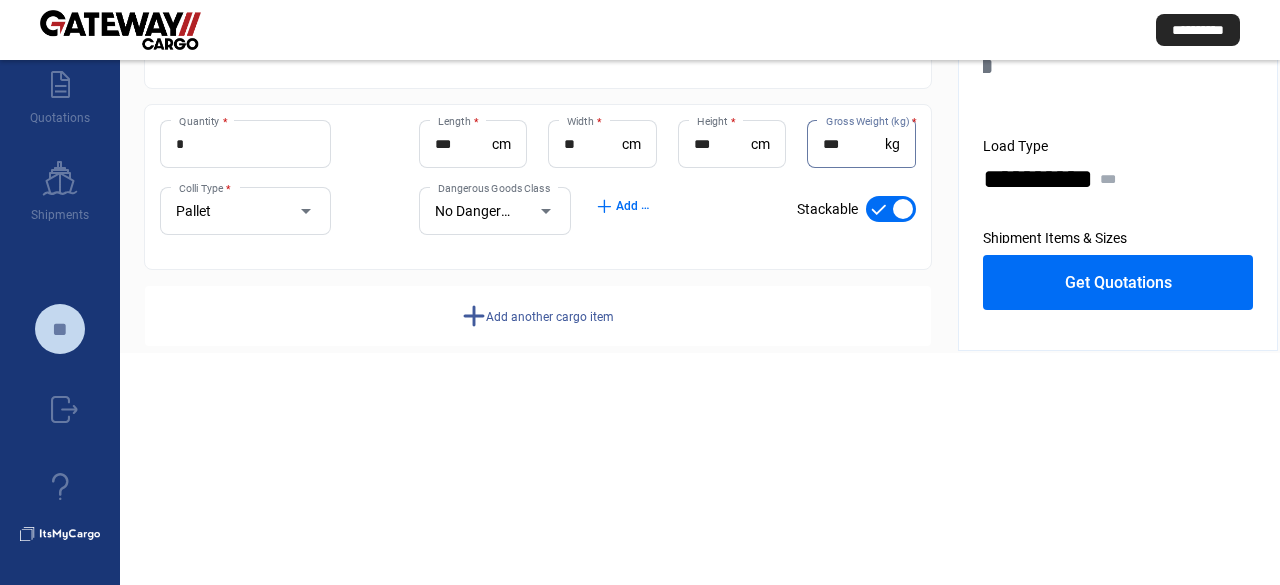type on "***" 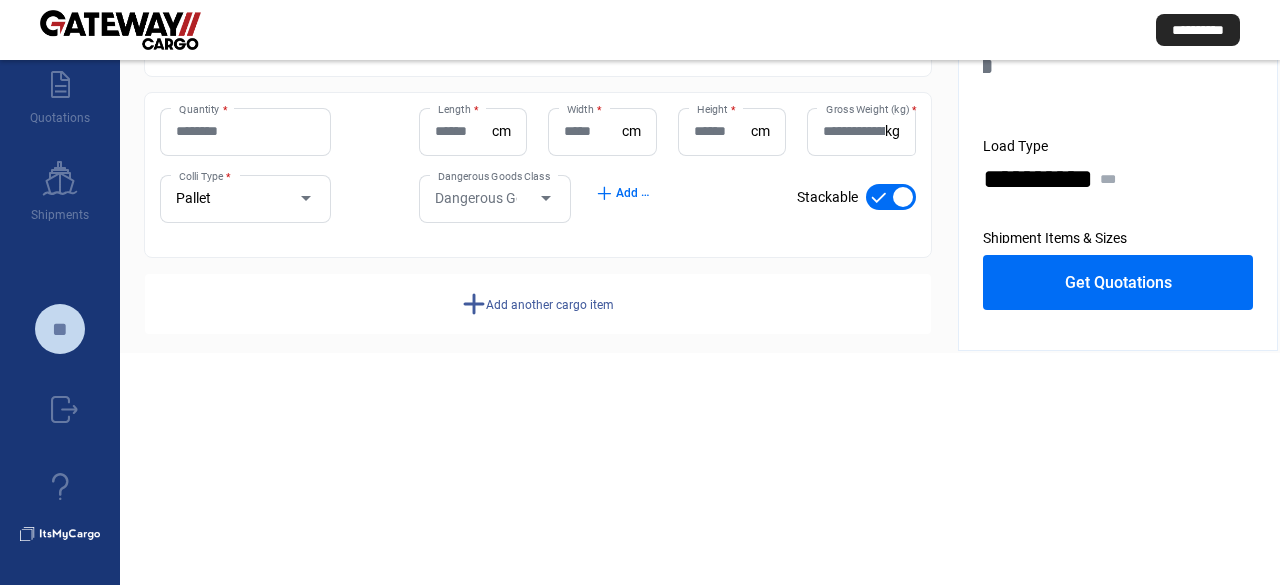 scroll, scrollTop: 405, scrollLeft: 0, axis: vertical 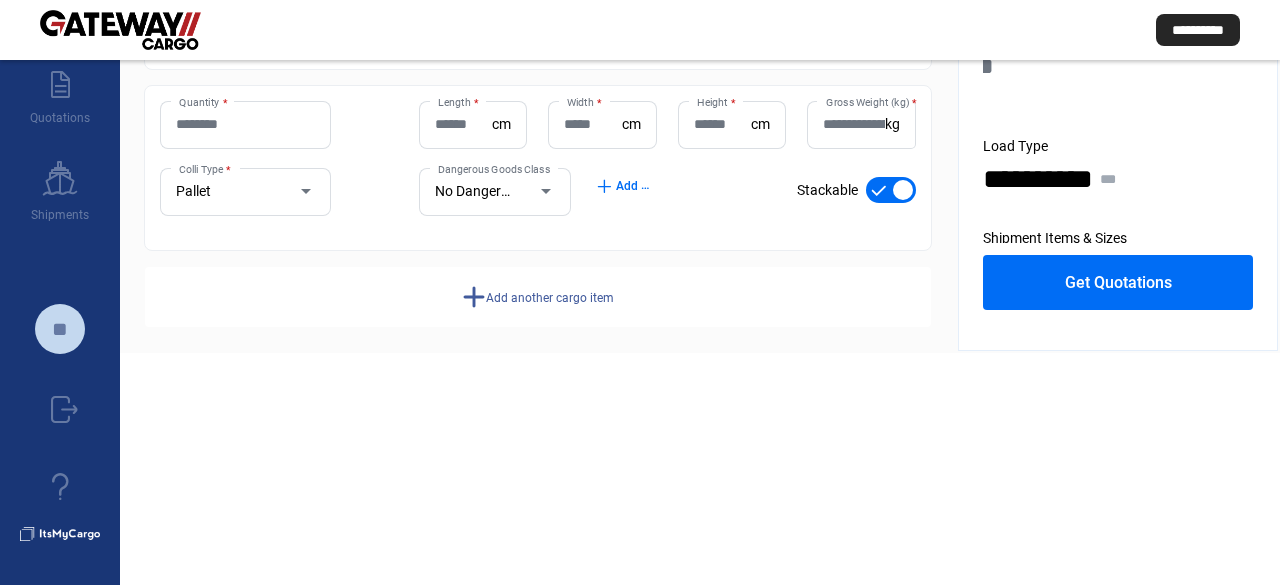 click on "Quantity *" at bounding box center (245, 124) 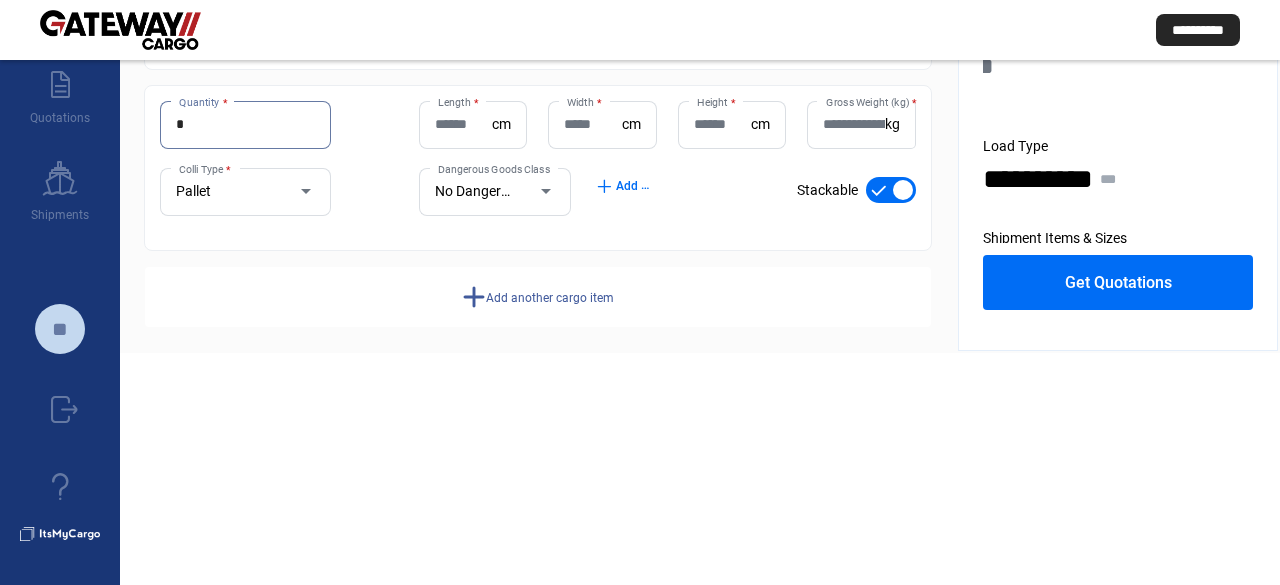 type on "*" 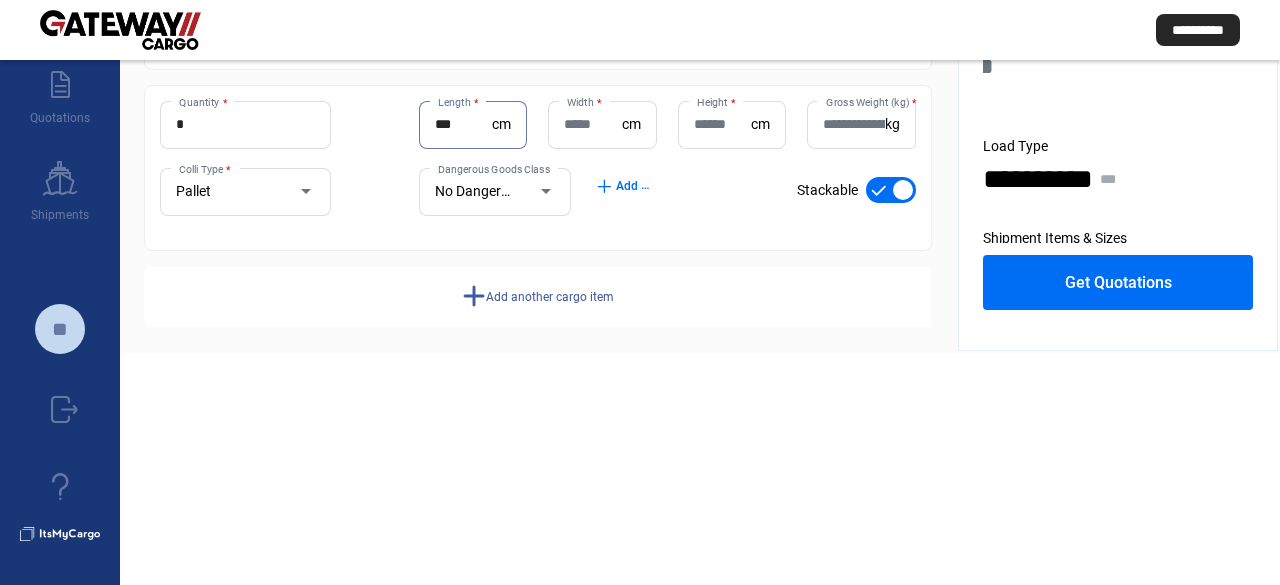 type on "***" 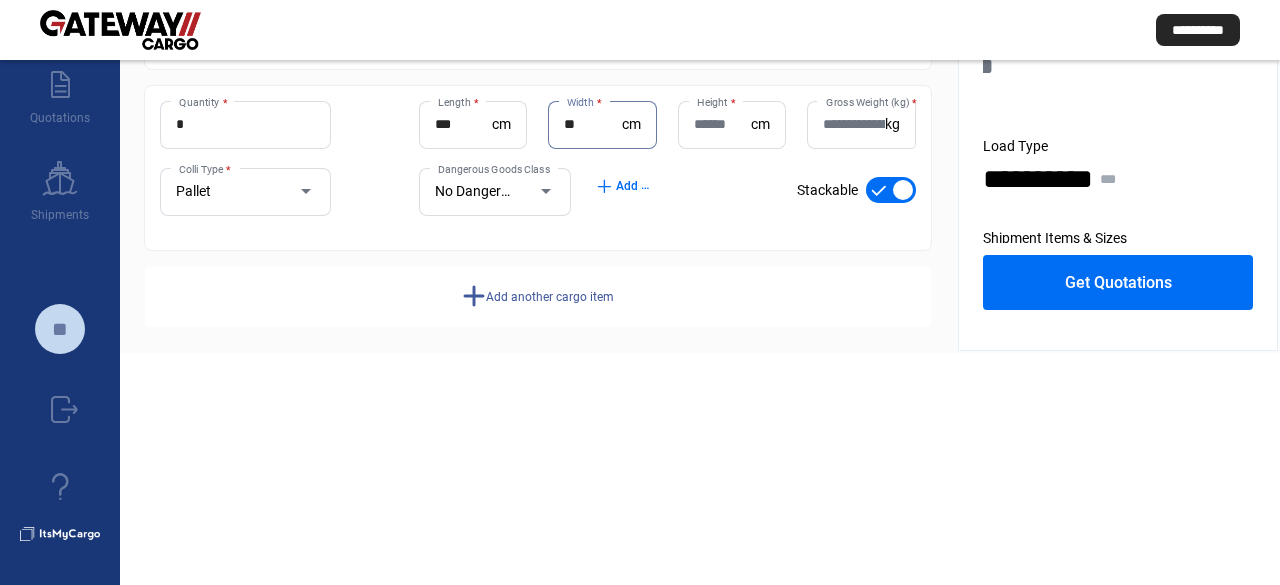 type on "**" 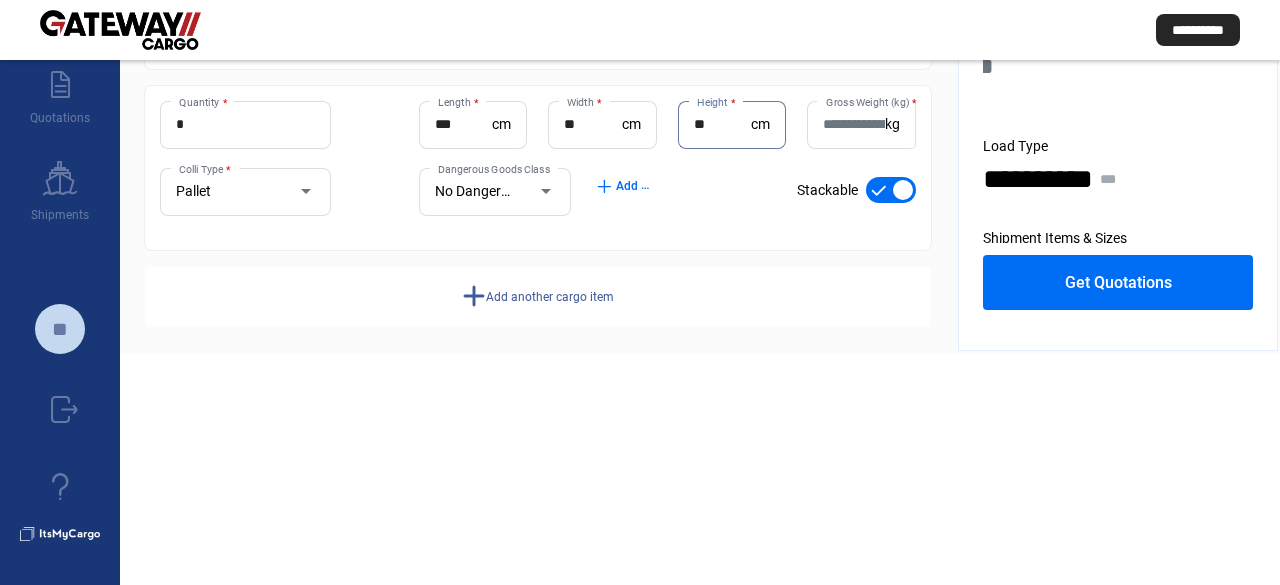 type on "**" 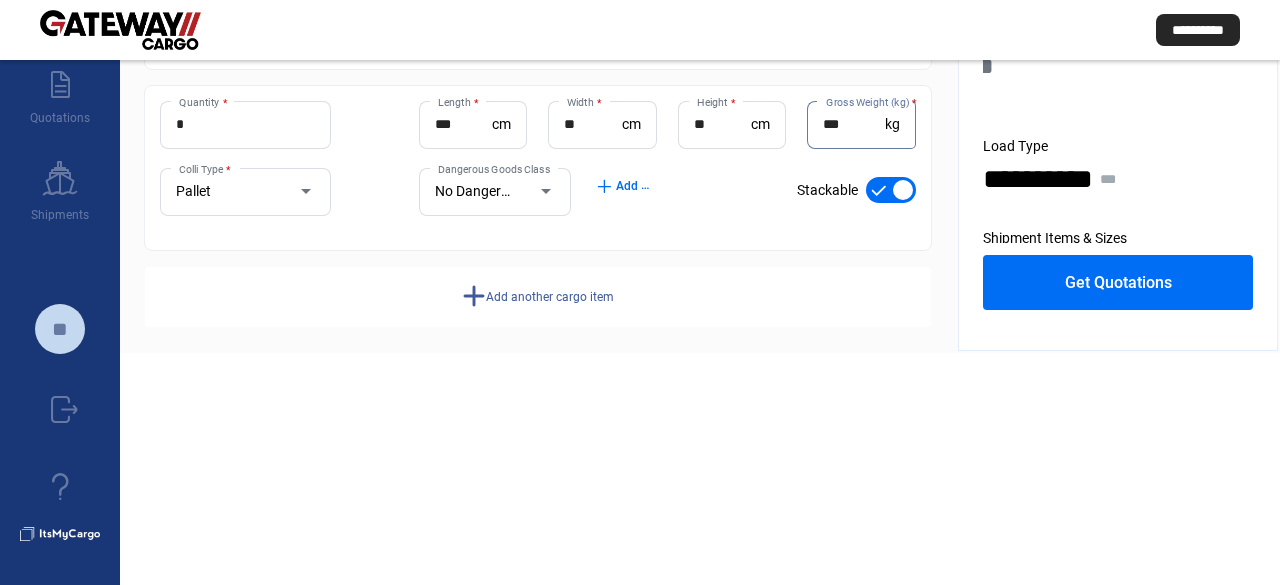 type on "***" 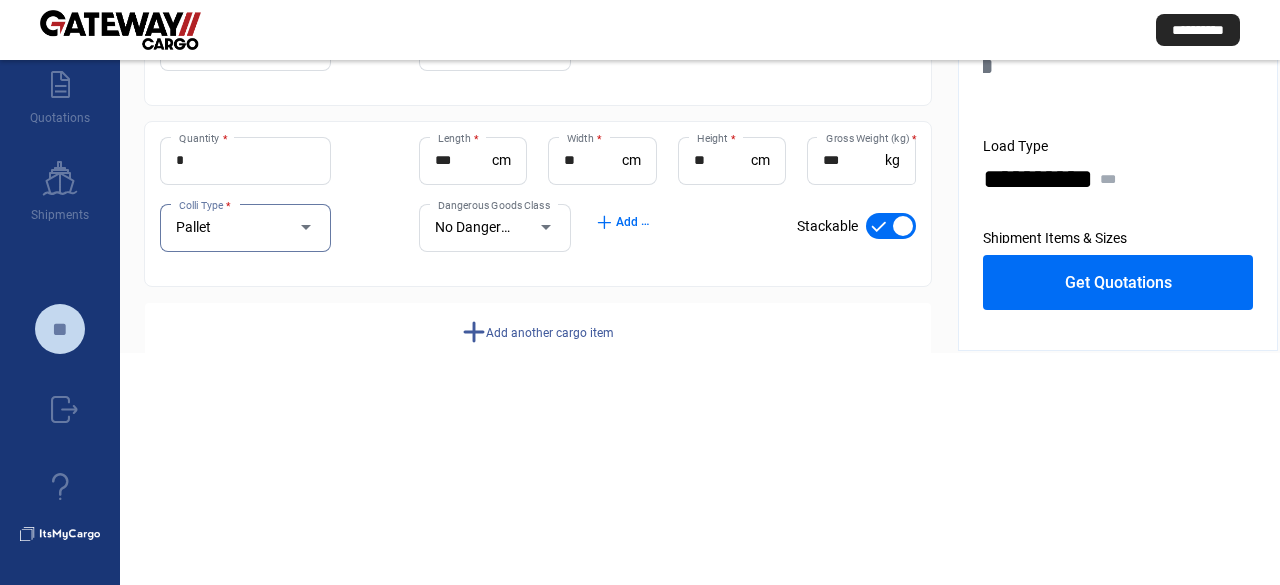scroll, scrollTop: 400, scrollLeft: 0, axis: vertical 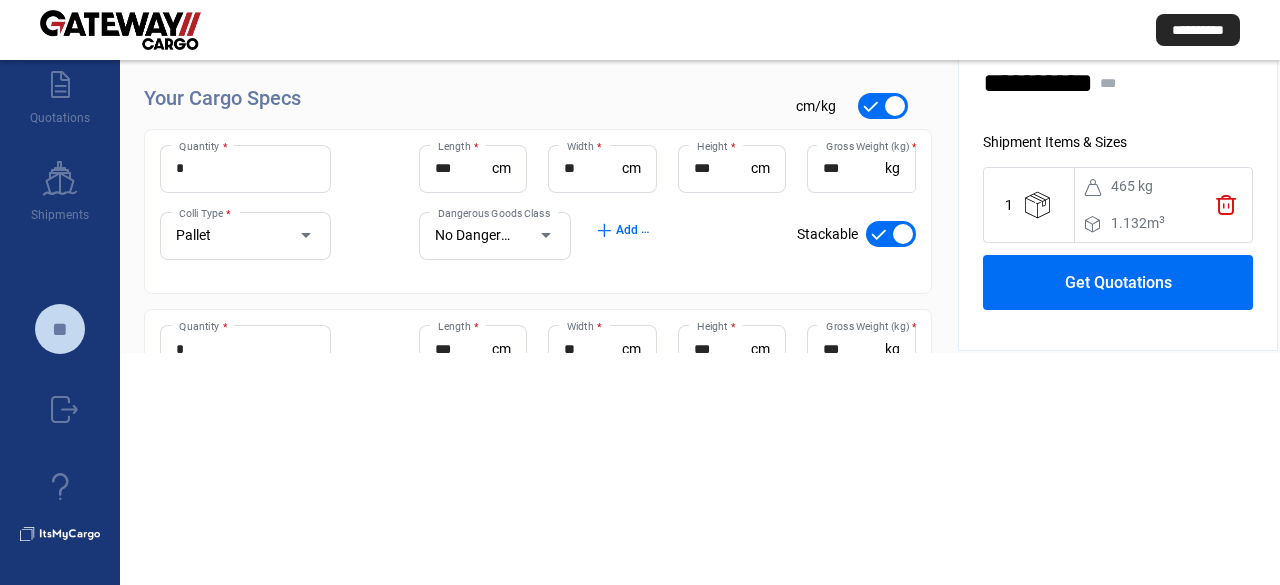 click on "Get Quotations" 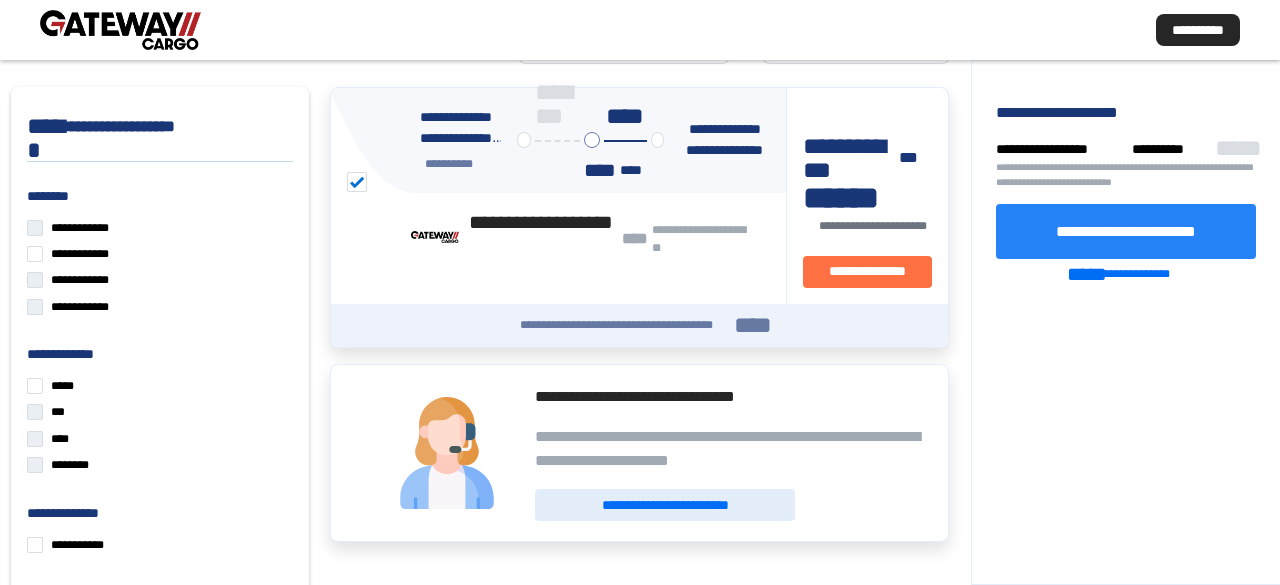 click on "**********" 